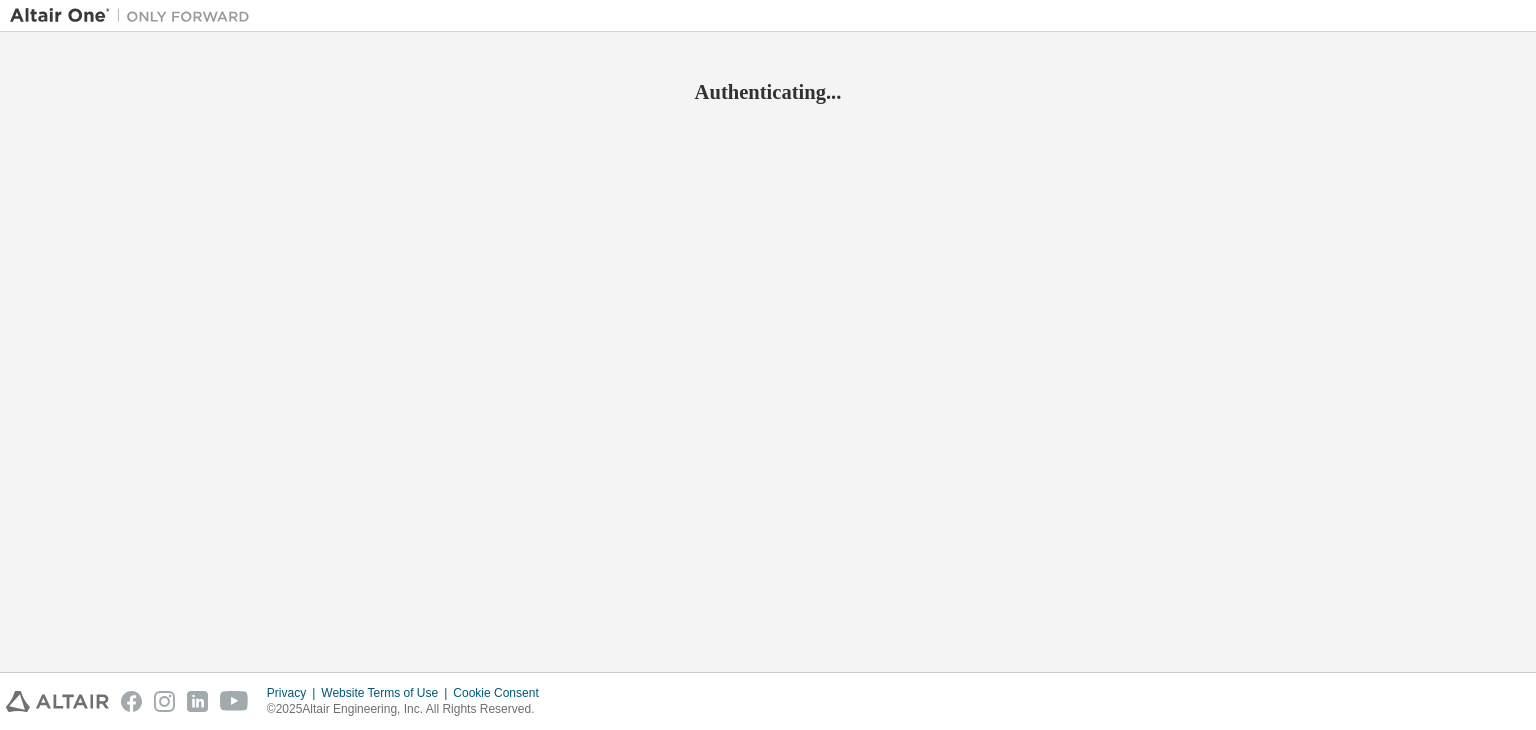 scroll, scrollTop: 0, scrollLeft: 0, axis: both 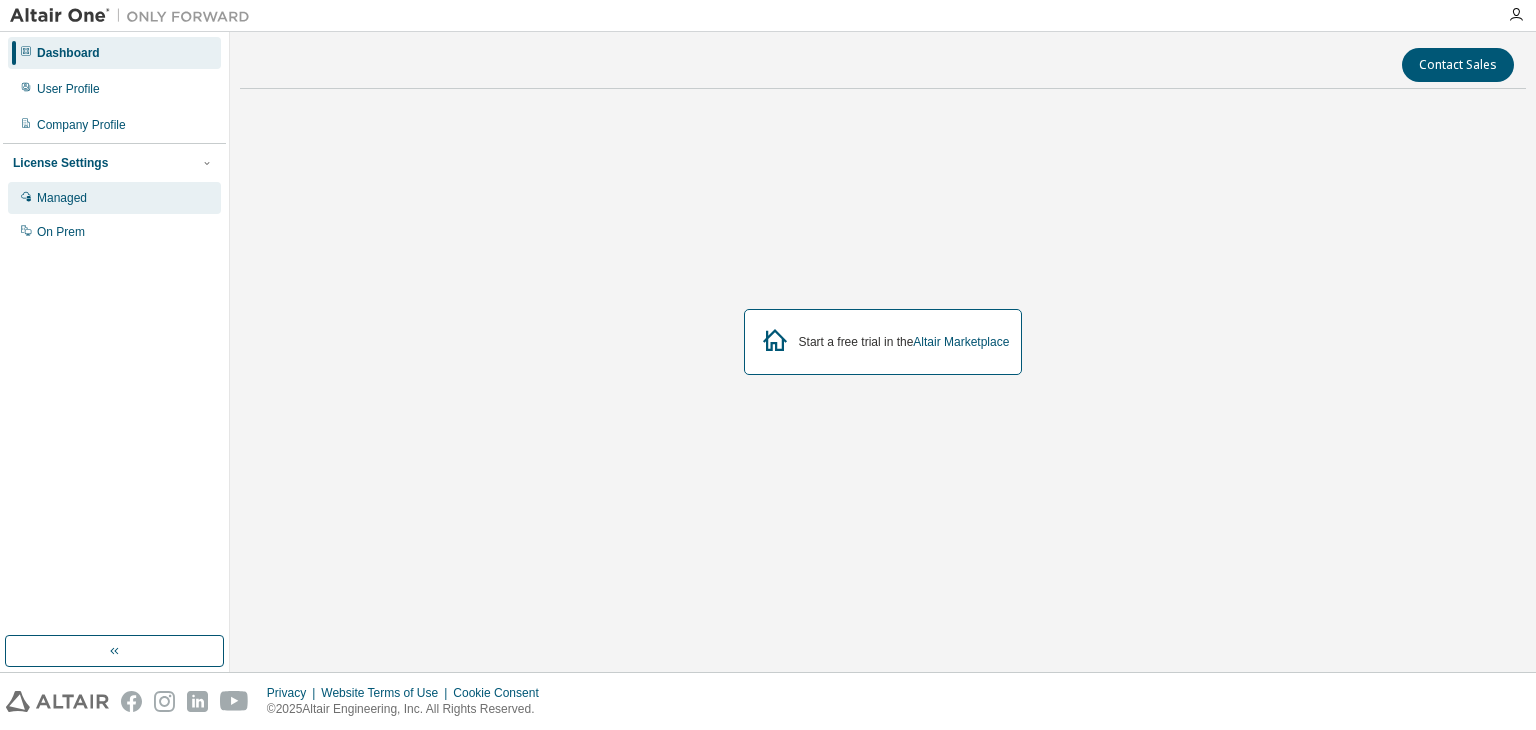 click on "Managed" at bounding box center (114, 198) 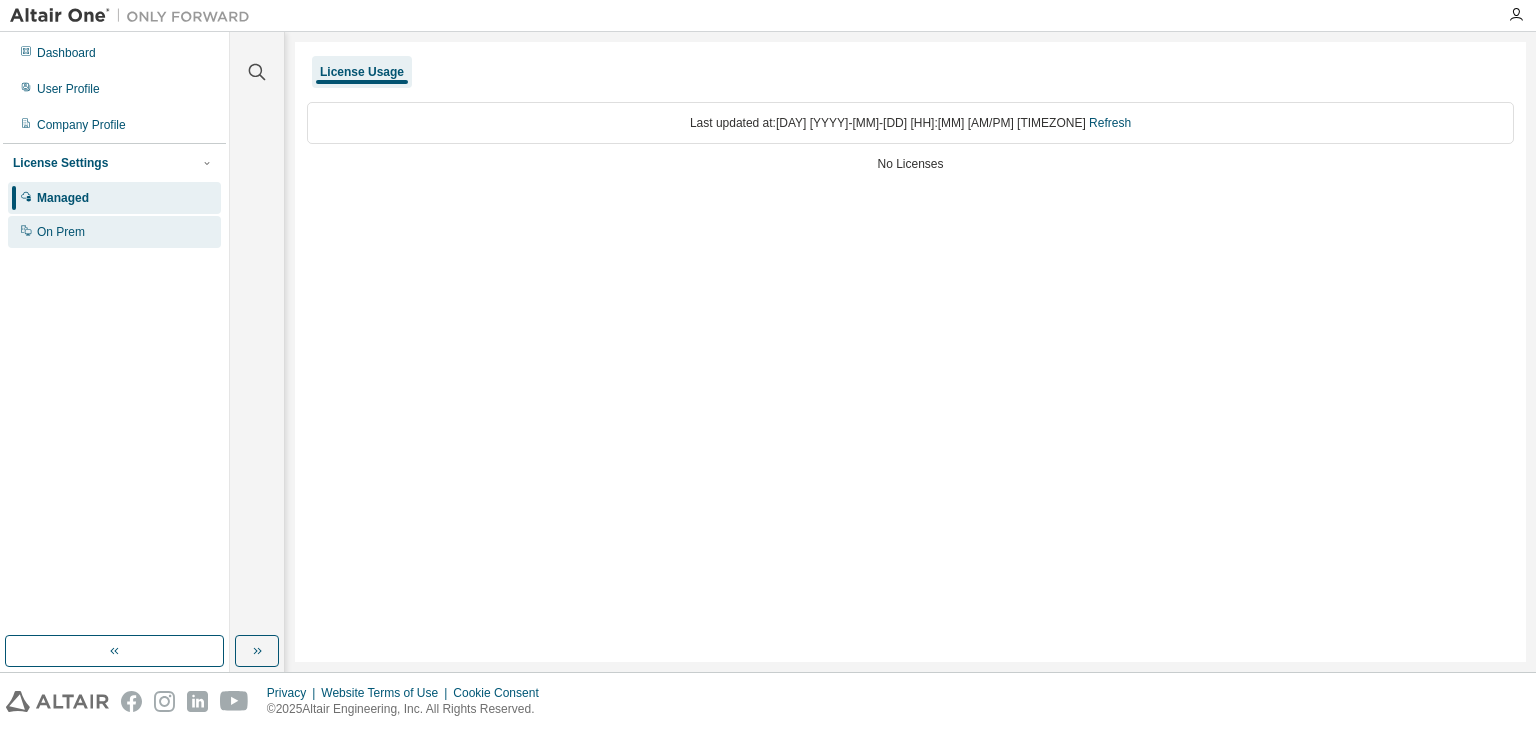 click on "On Prem" at bounding box center [114, 232] 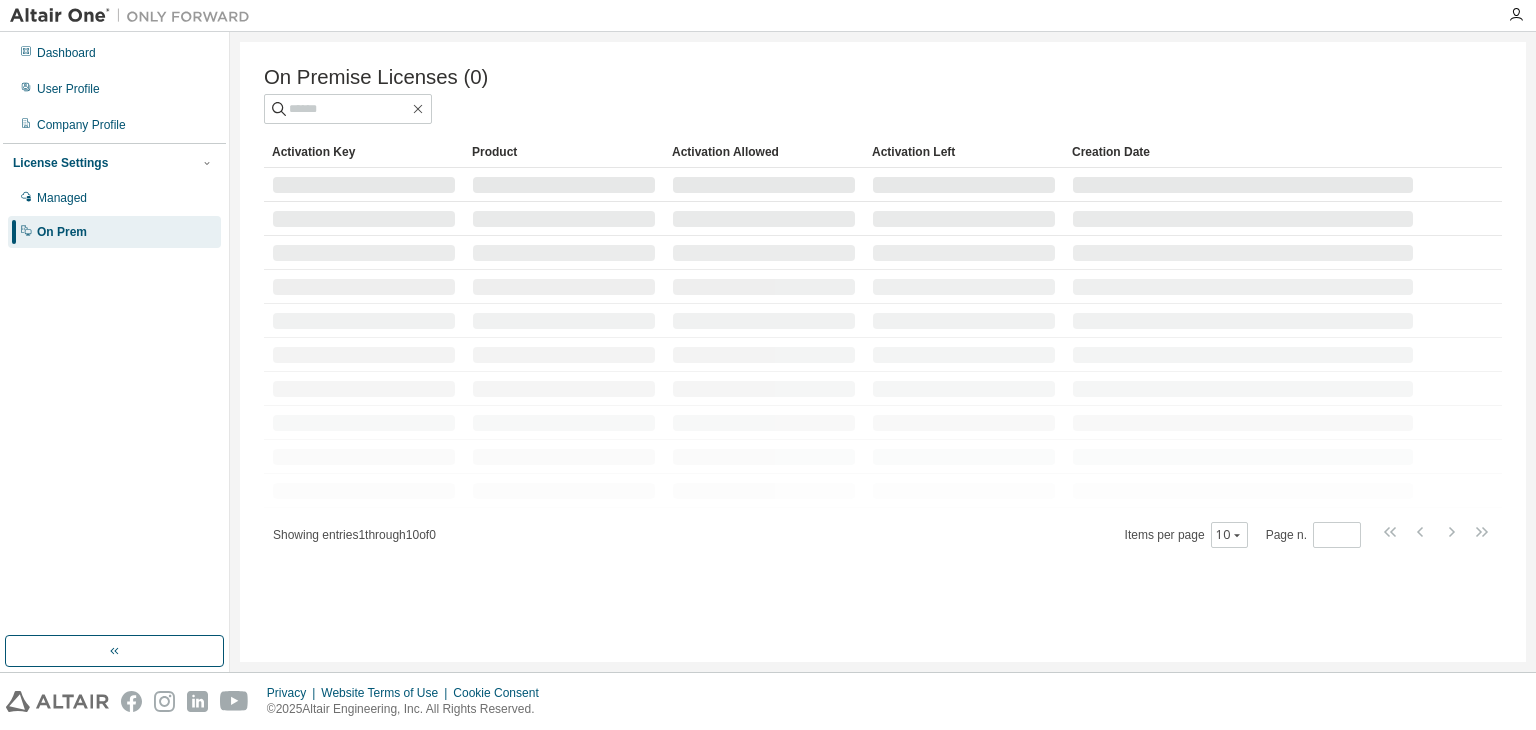 click on "On Prem" at bounding box center (114, 232) 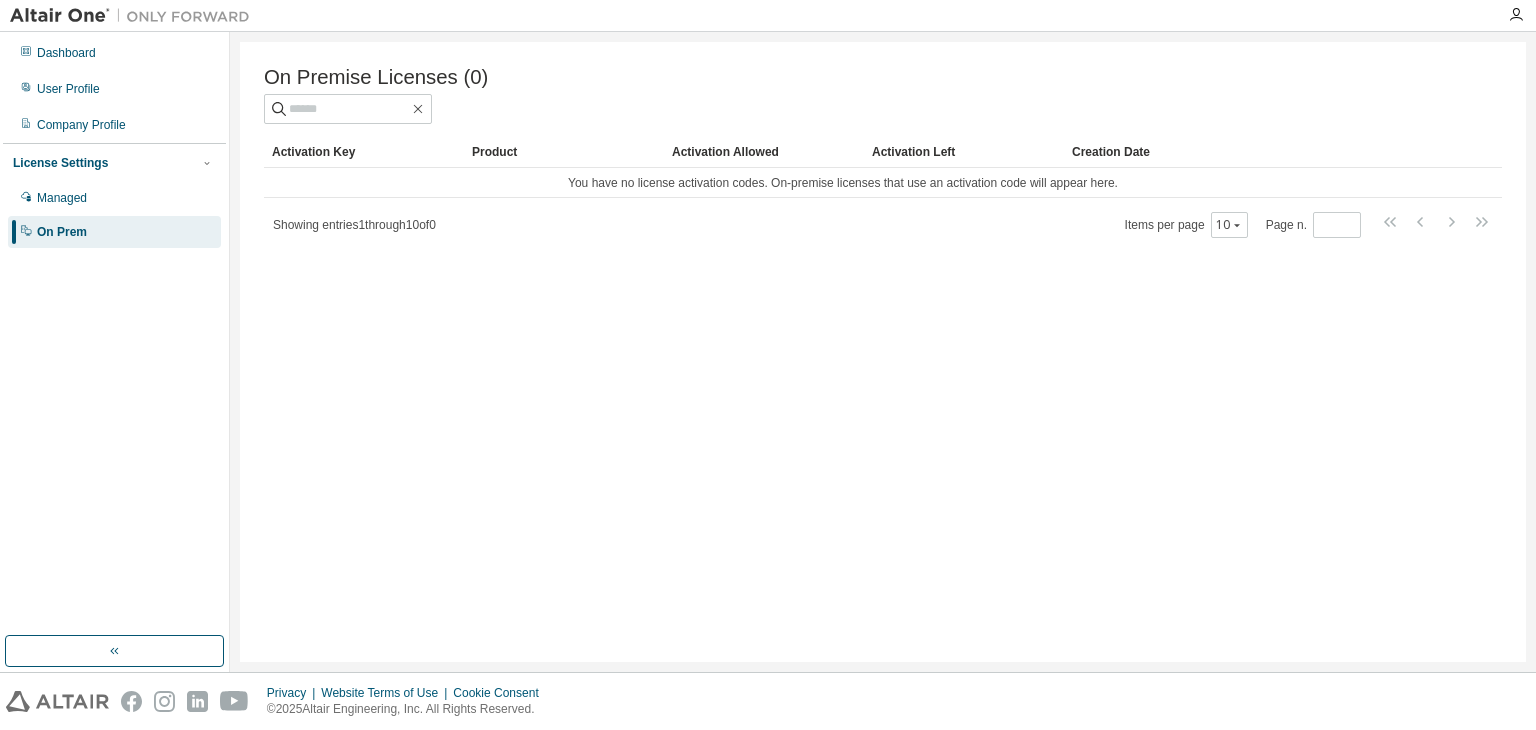 click on "Activation Key" at bounding box center (364, 152) 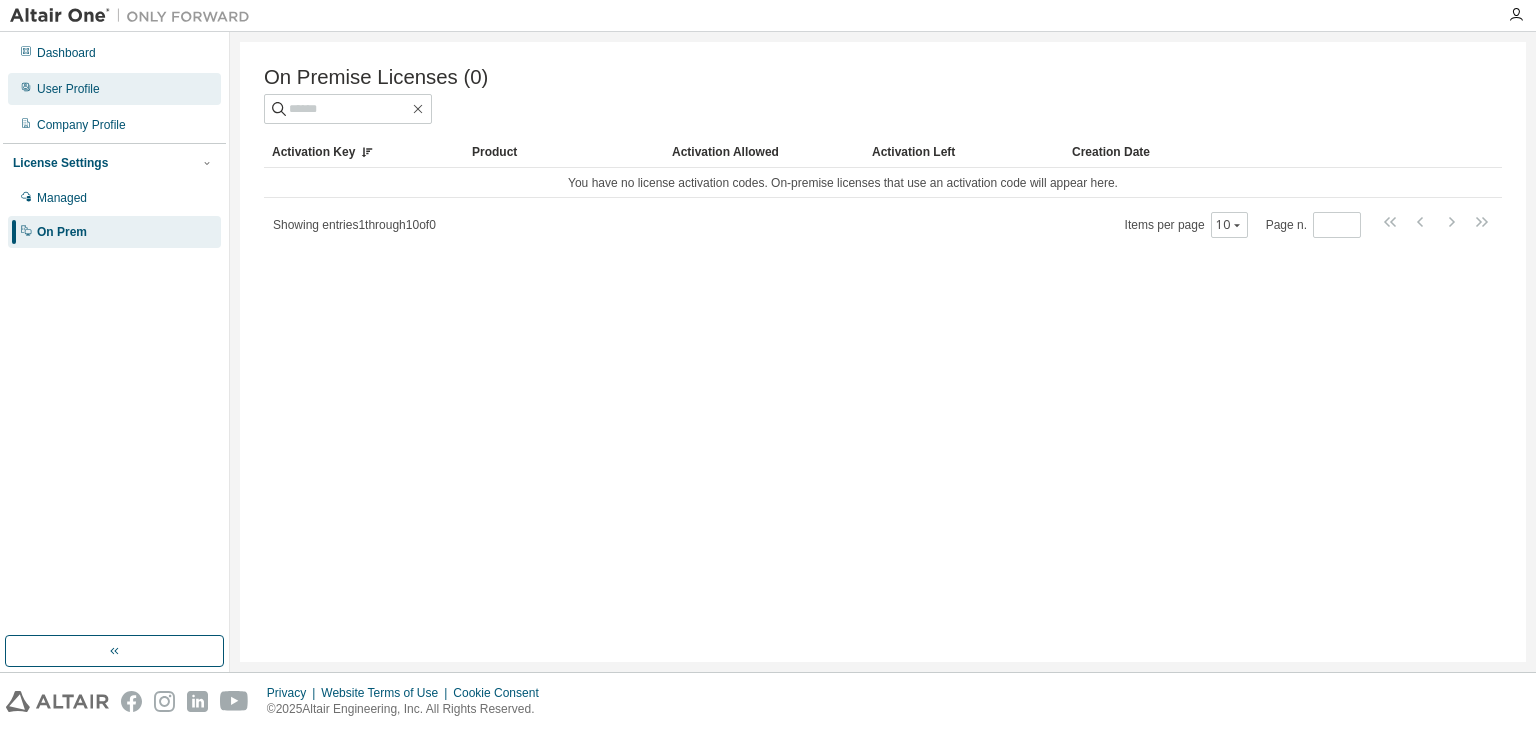click on "User Profile" at bounding box center (114, 89) 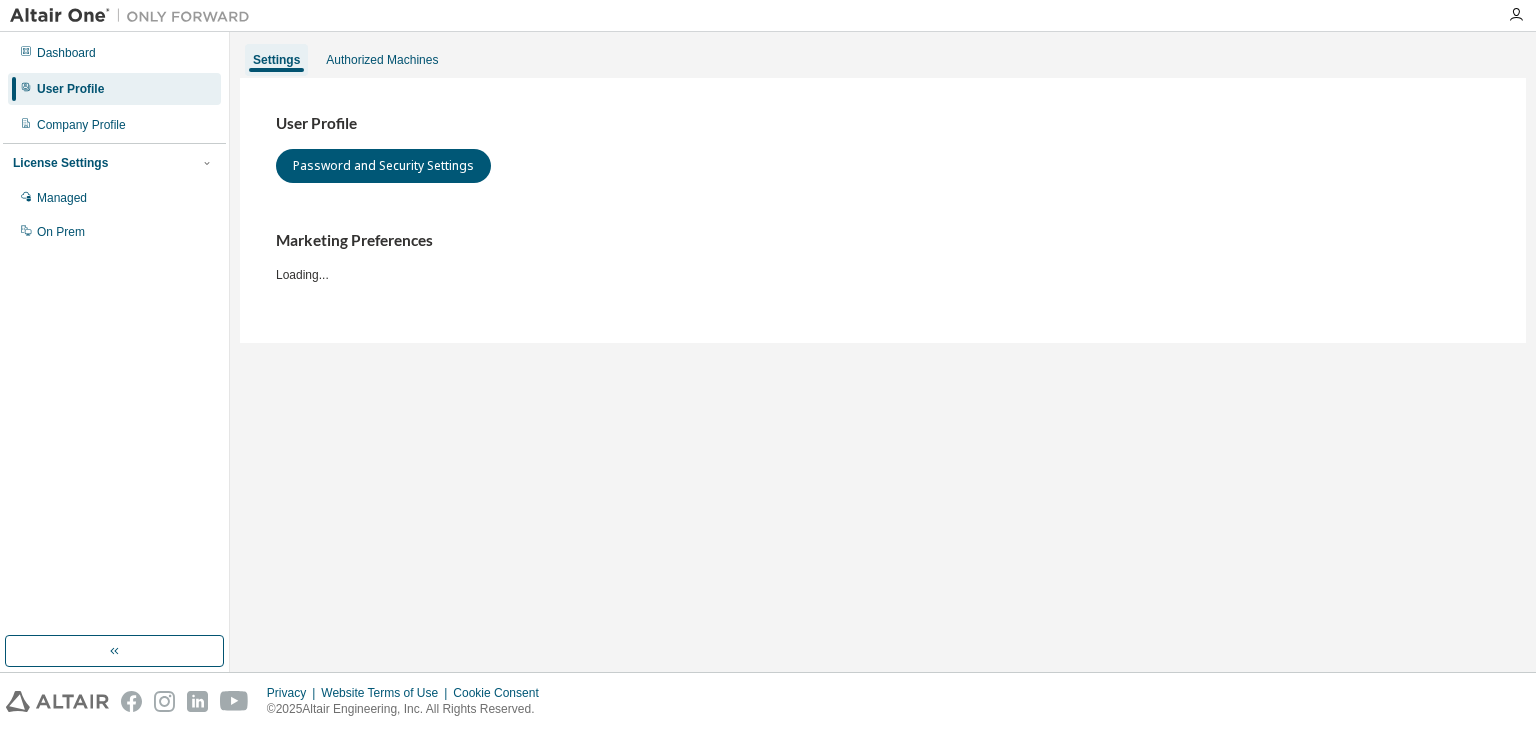 click on "User Profile" at bounding box center [114, 89] 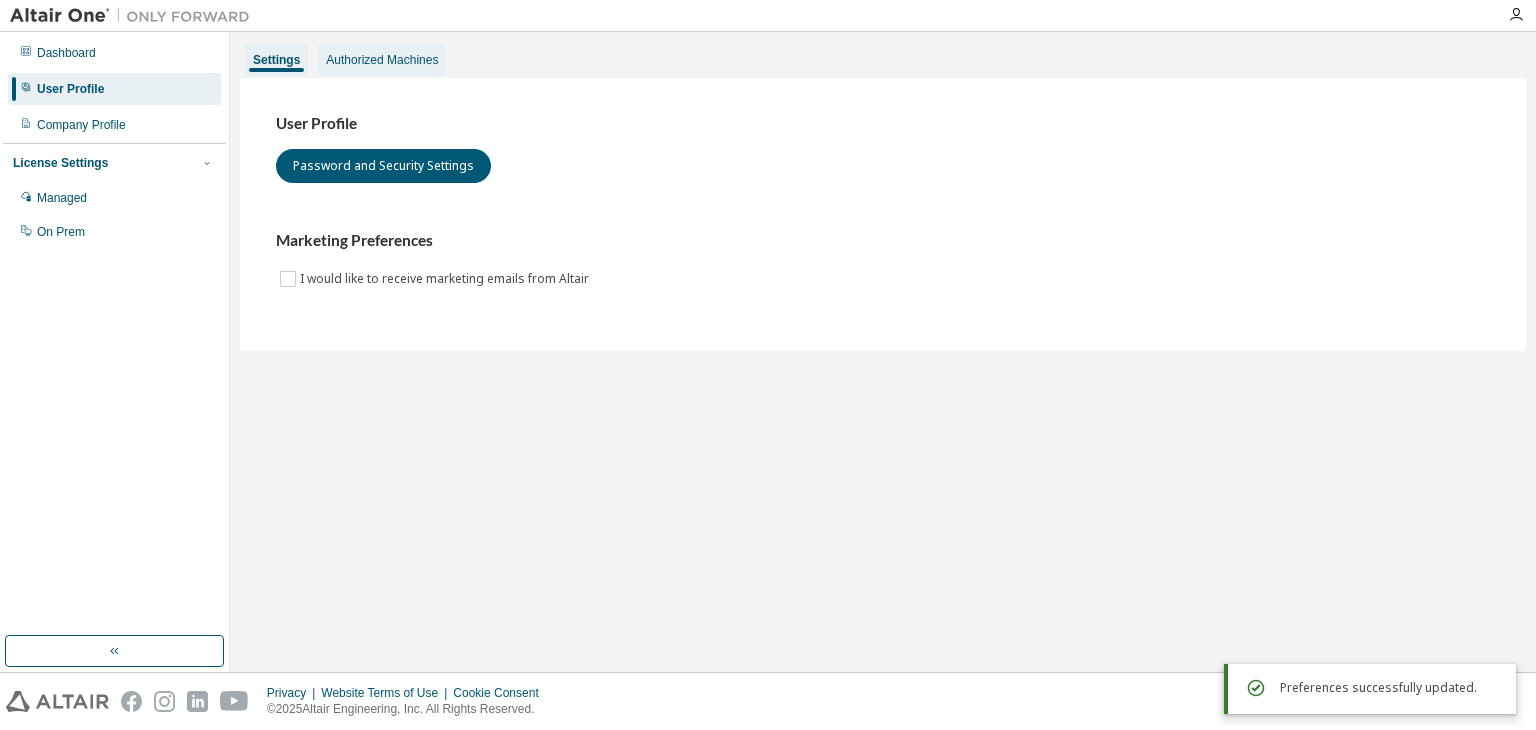 click on "Authorized Machines" at bounding box center (382, 60) 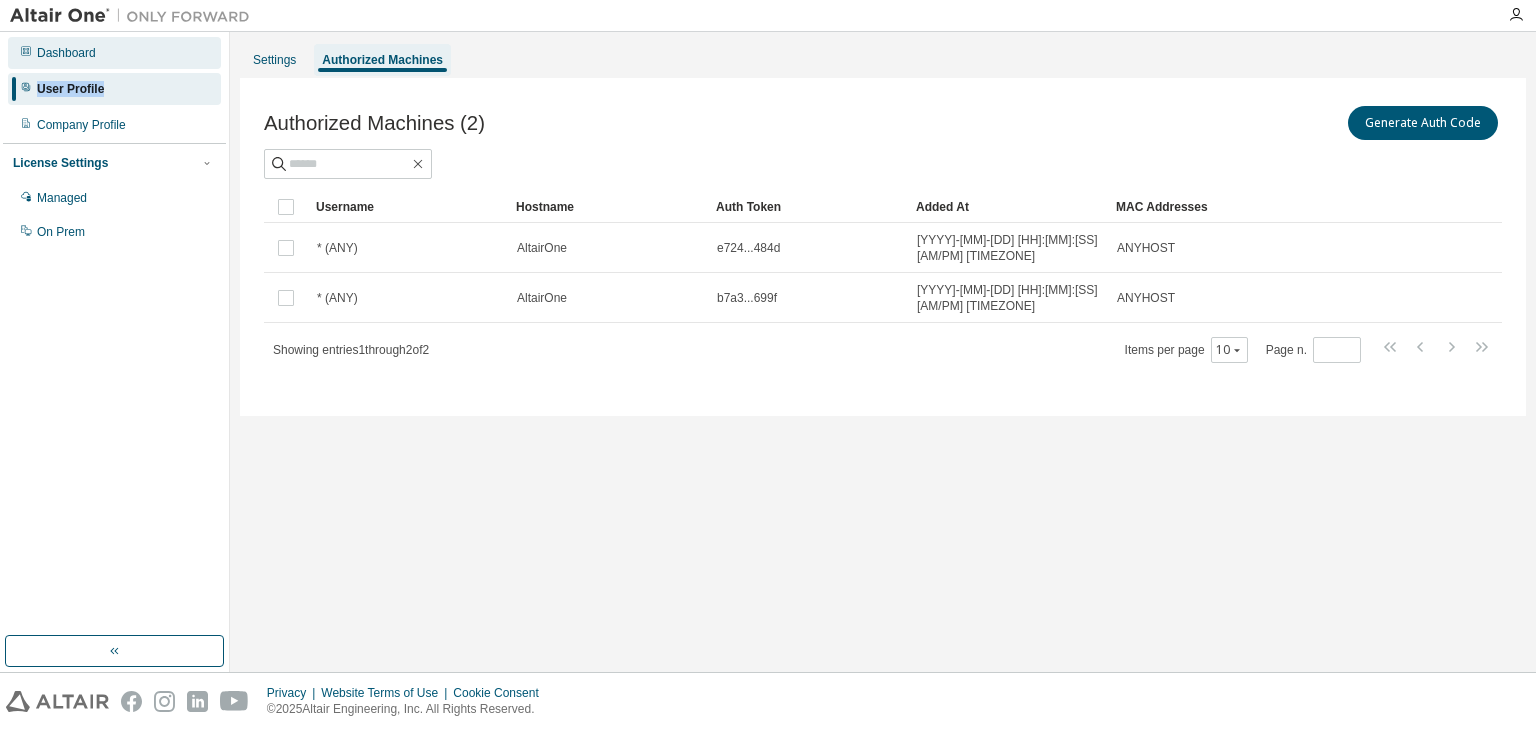 drag, startPoint x: 125, startPoint y: 72, endPoint x: 117, endPoint y: 57, distance: 17 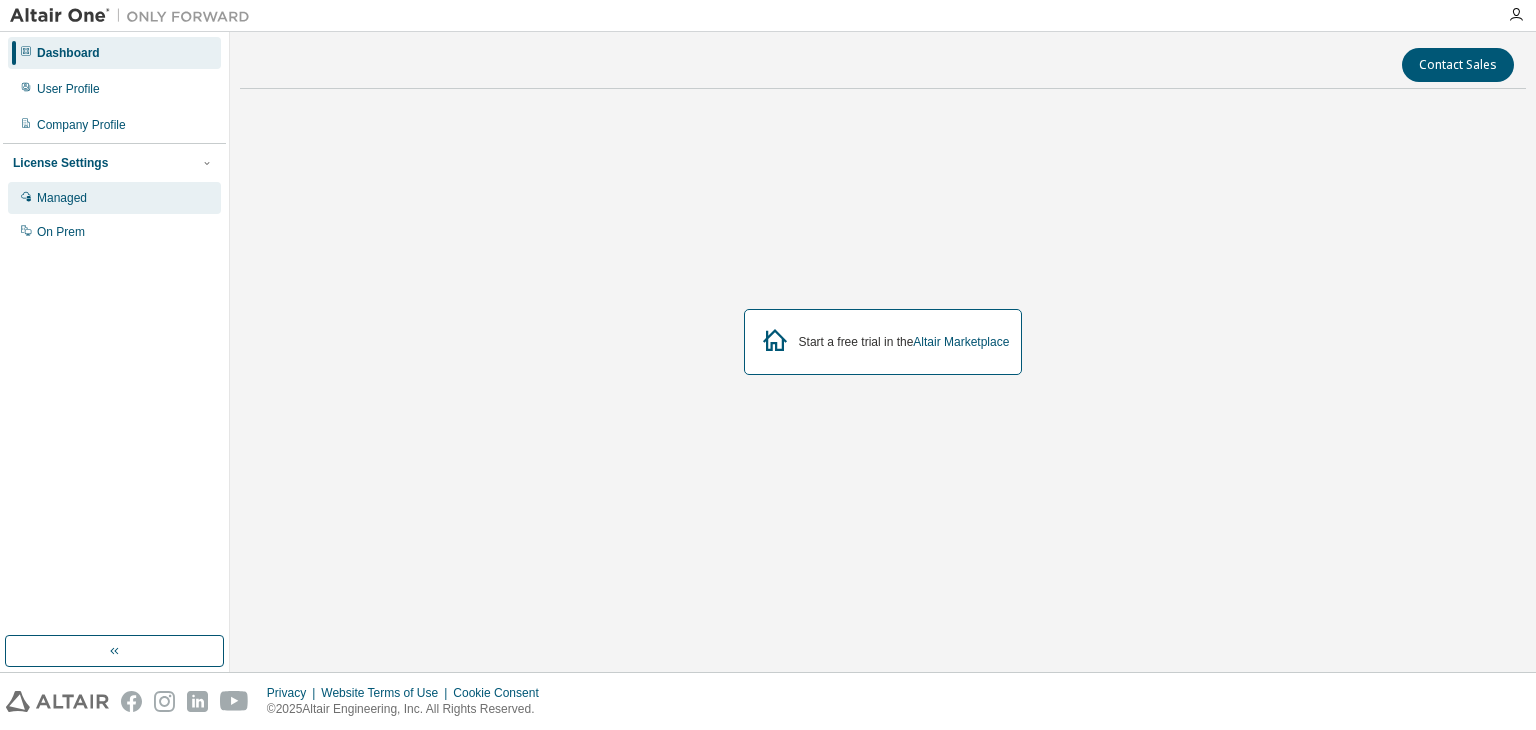 click on "Managed" at bounding box center (62, 198) 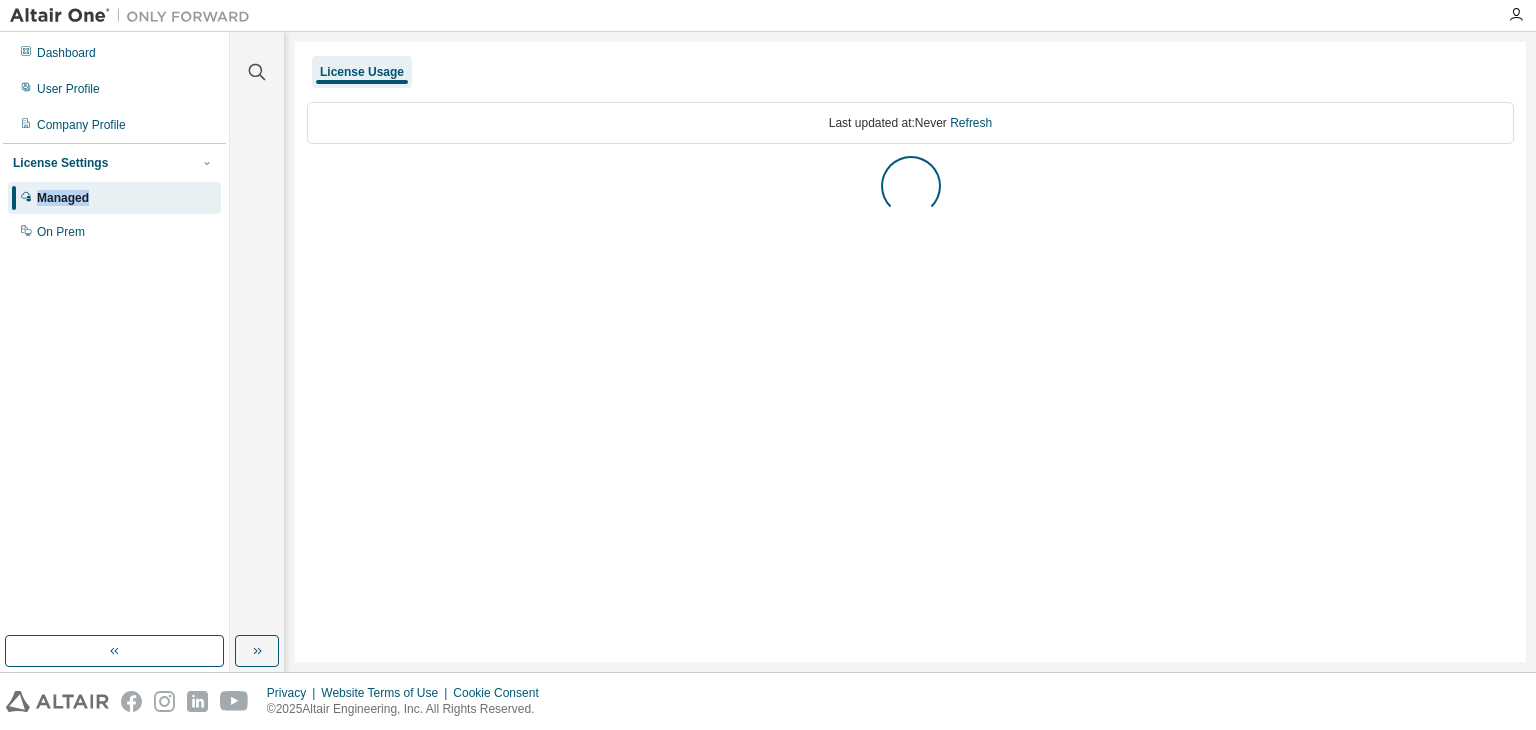 click on "Managed" at bounding box center (63, 198) 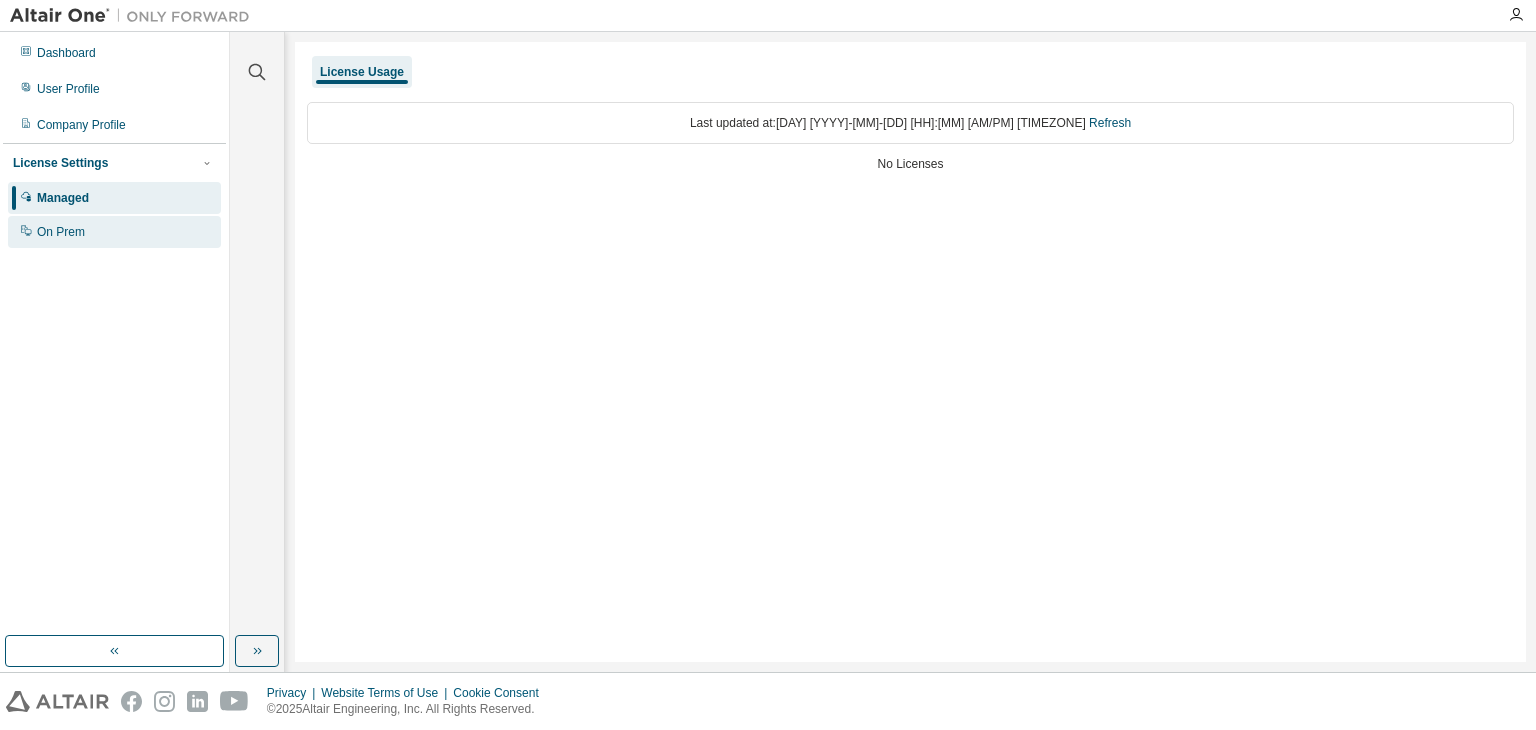 click on "On Prem" at bounding box center (114, 232) 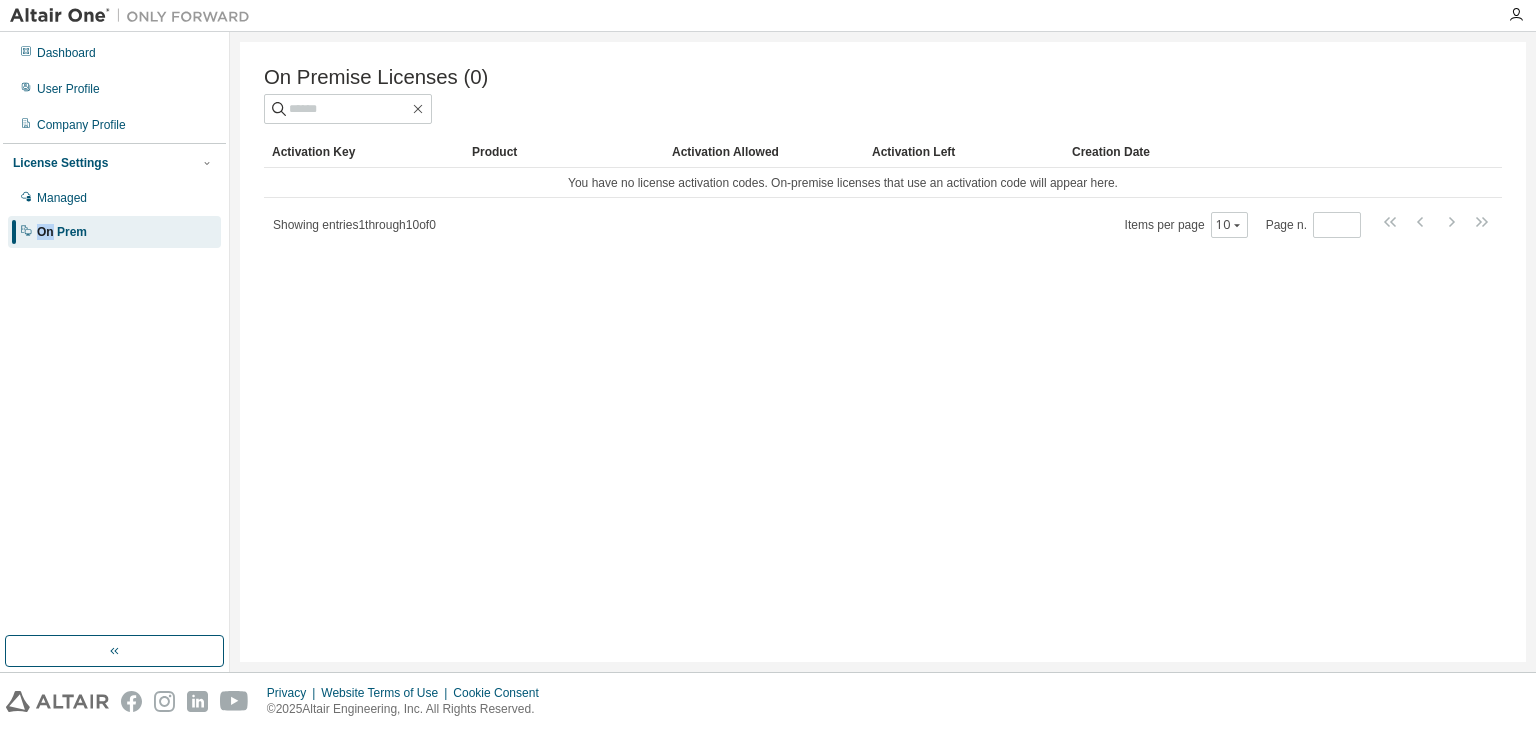 click on "On Prem" at bounding box center (114, 232) 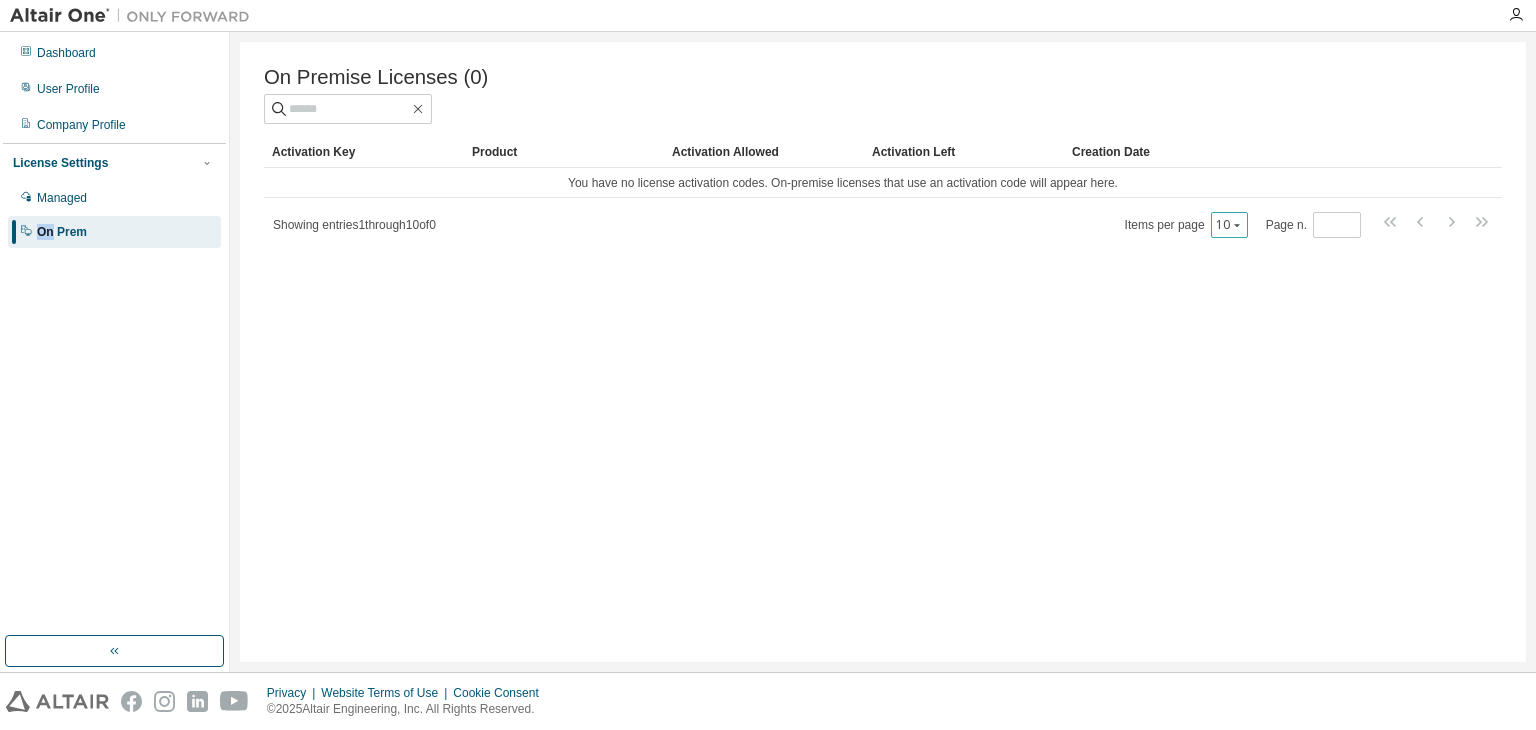 click 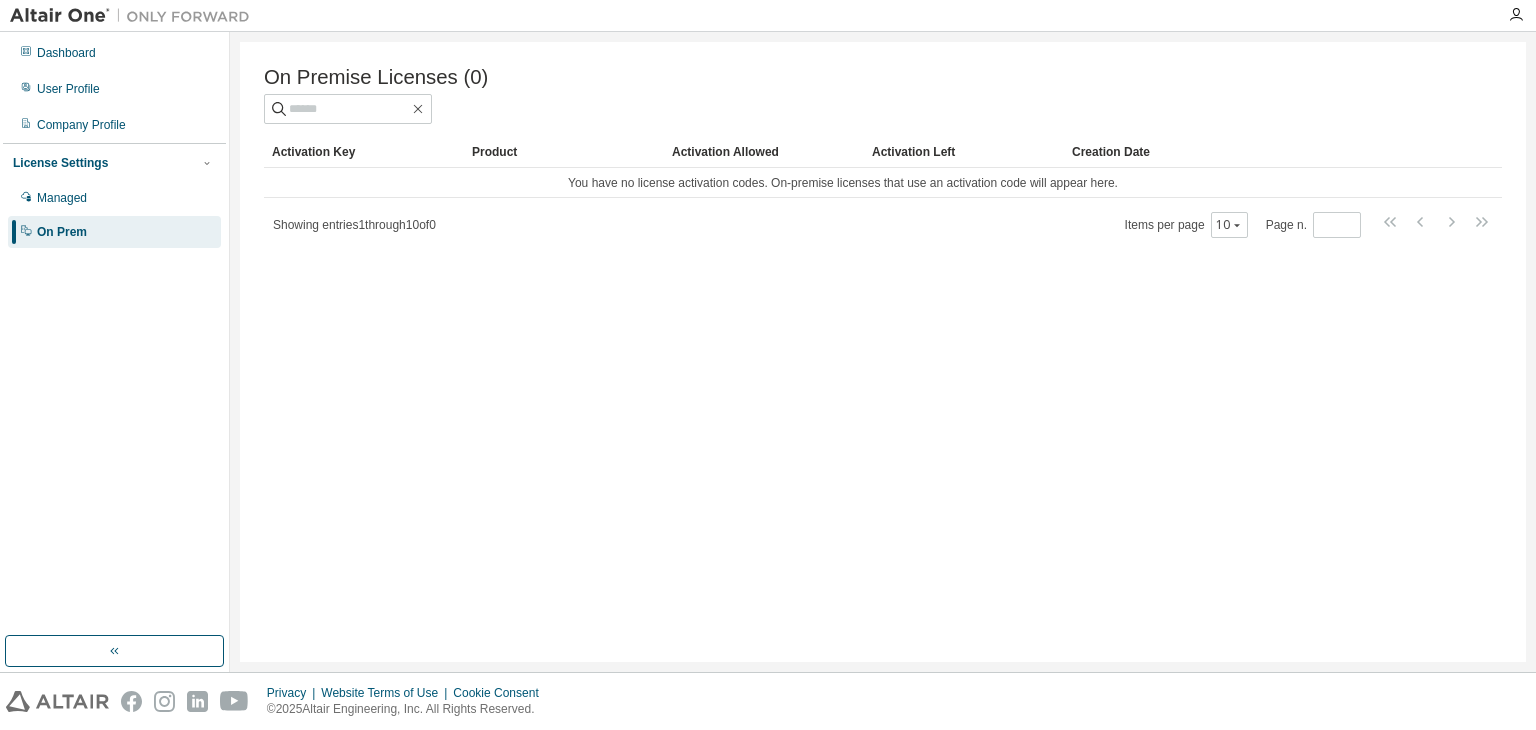 click on "On Premise Licenses (0) Clear Load Save Save As Field Operator Value Select filter Select operand Add criteria Search Activation Key Product Activation Allowed Activation Left Creation Date You have no license activation codes. On-premise licenses that use an activation code will appear here. Showing entries  1  through  10  of  0 Items per page 10 Page n. *" at bounding box center [883, 352] 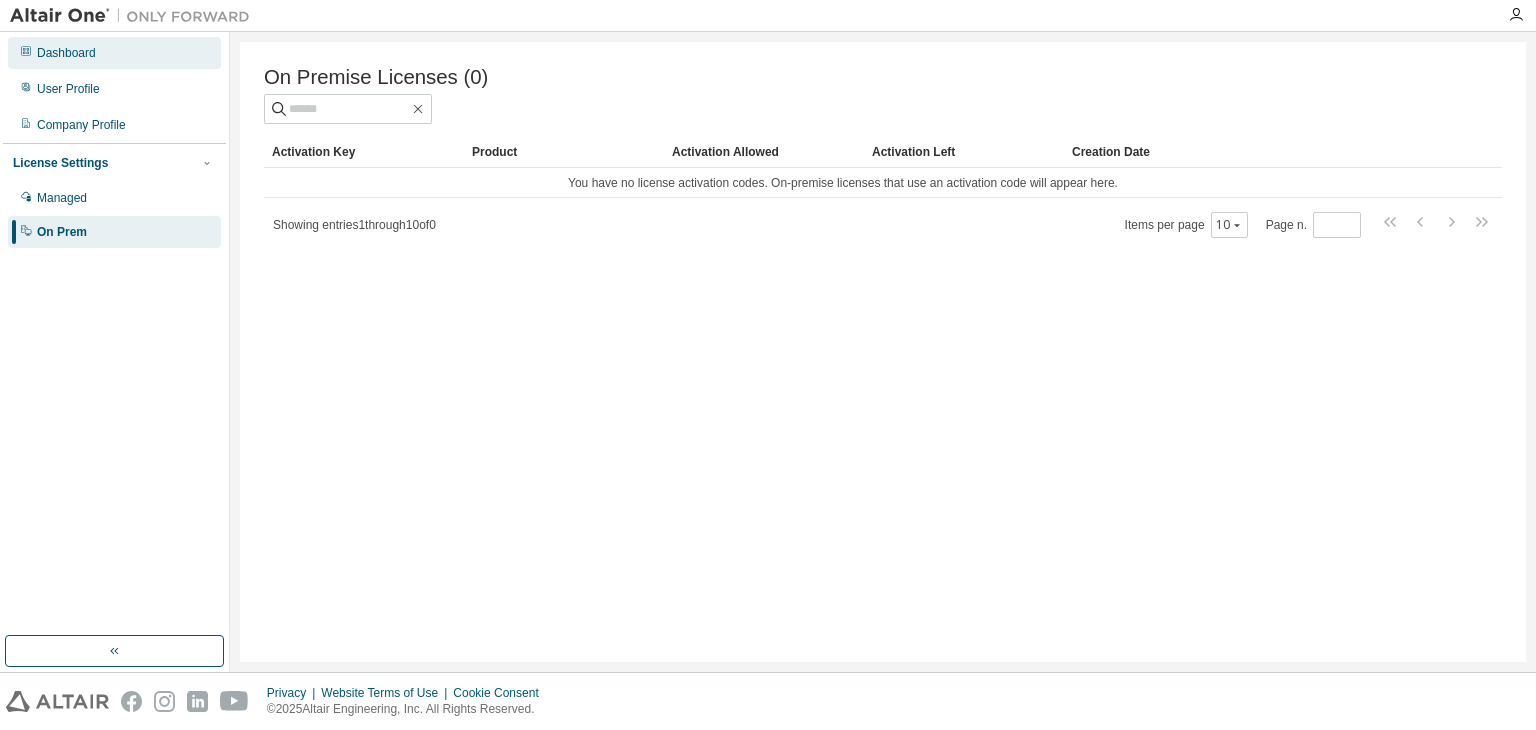 click on "Dashboard" at bounding box center (66, 53) 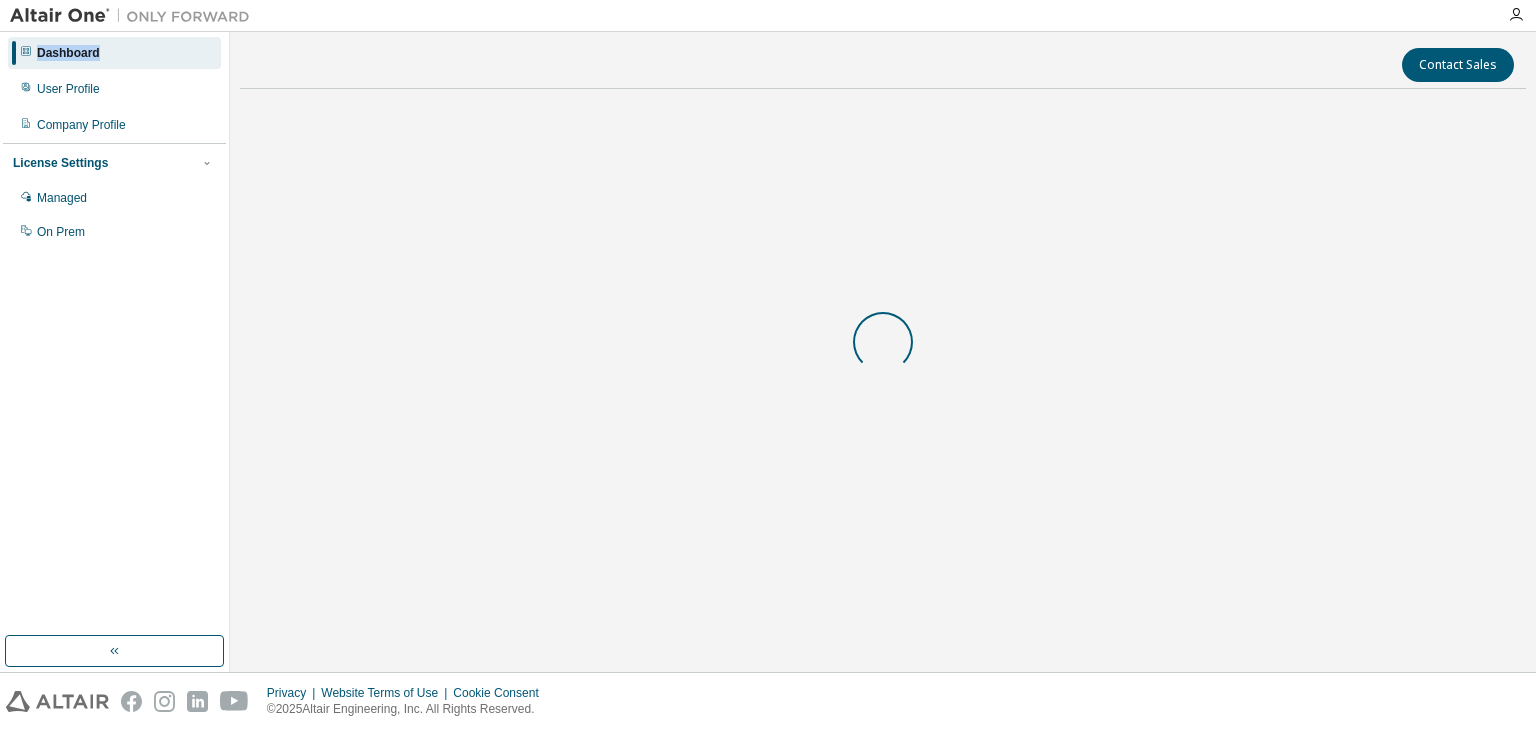 click on "Dashboard" at bounding box center [68, 53] 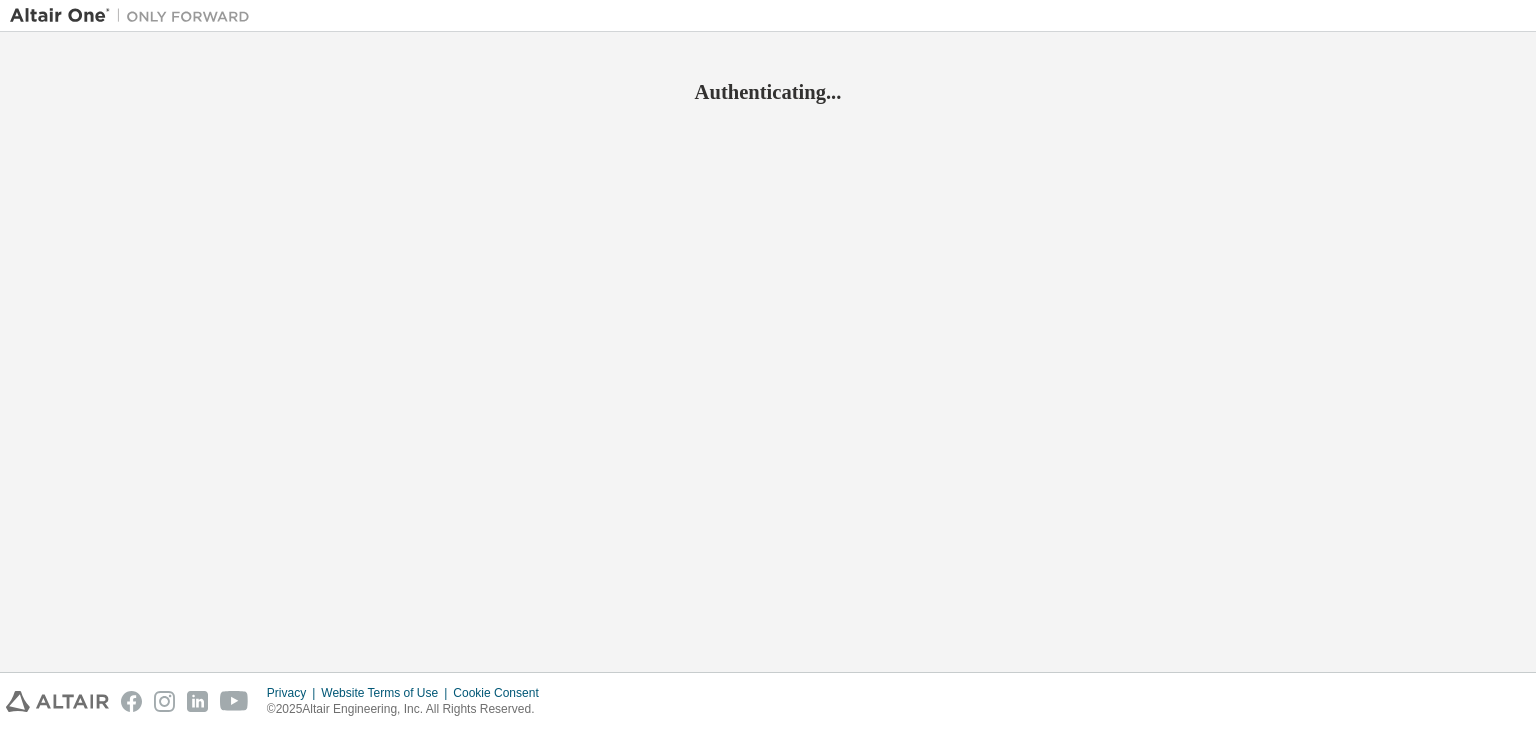 scroll, scrollTop: 0, scrollLeft: 0, axis: both 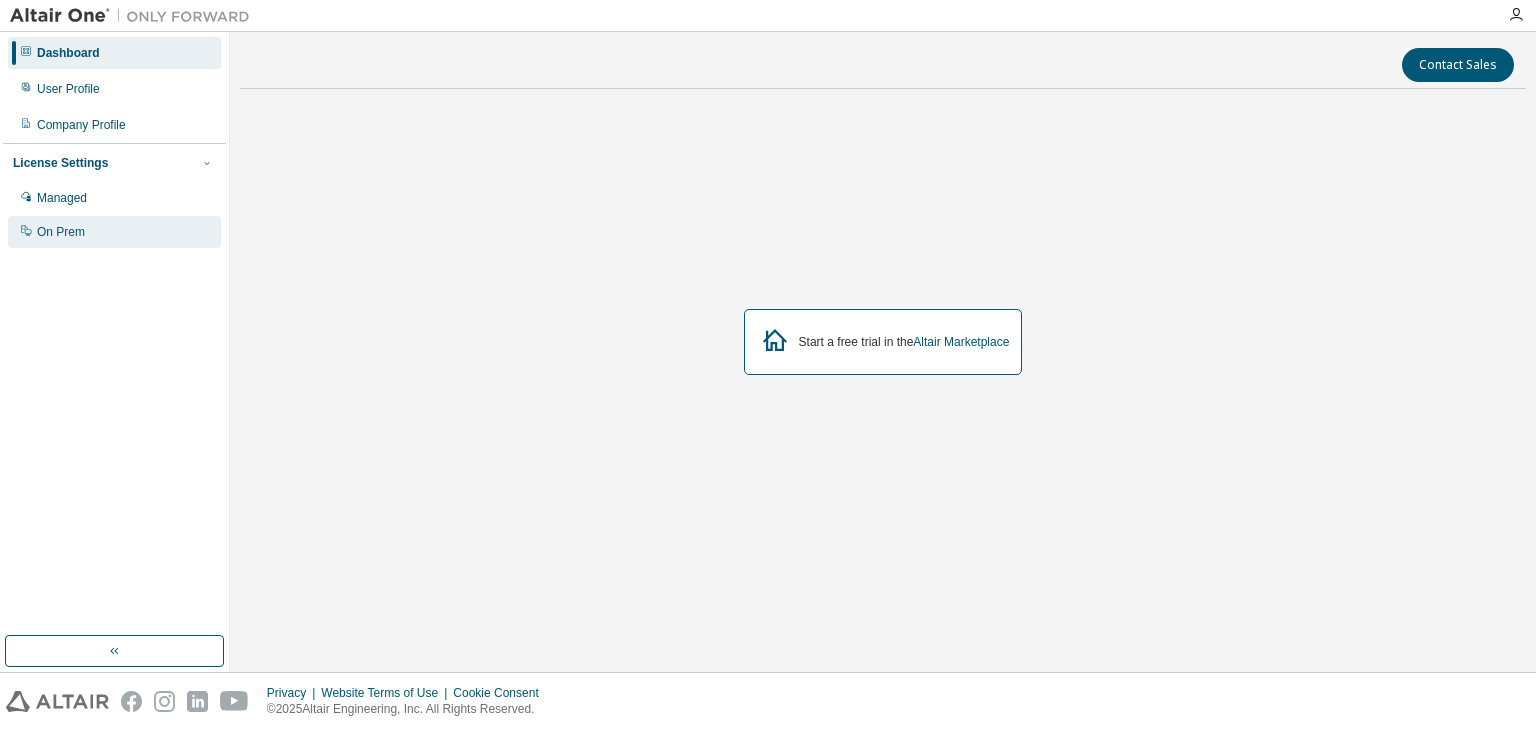 click on "On Prem" at bounding box center [114, 232] 